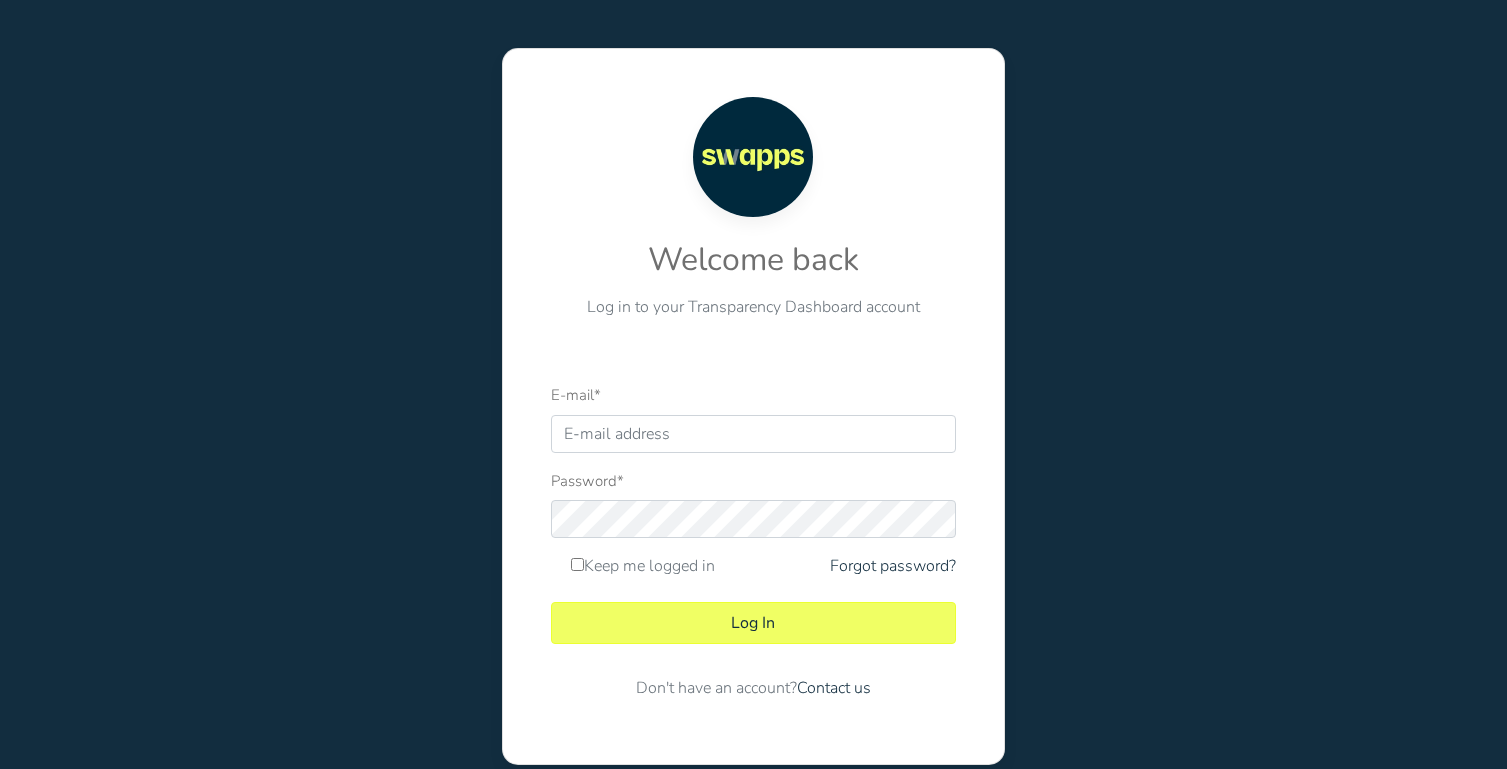 scroll, scrollTop: 0, scrollLeft: 0, axis: both 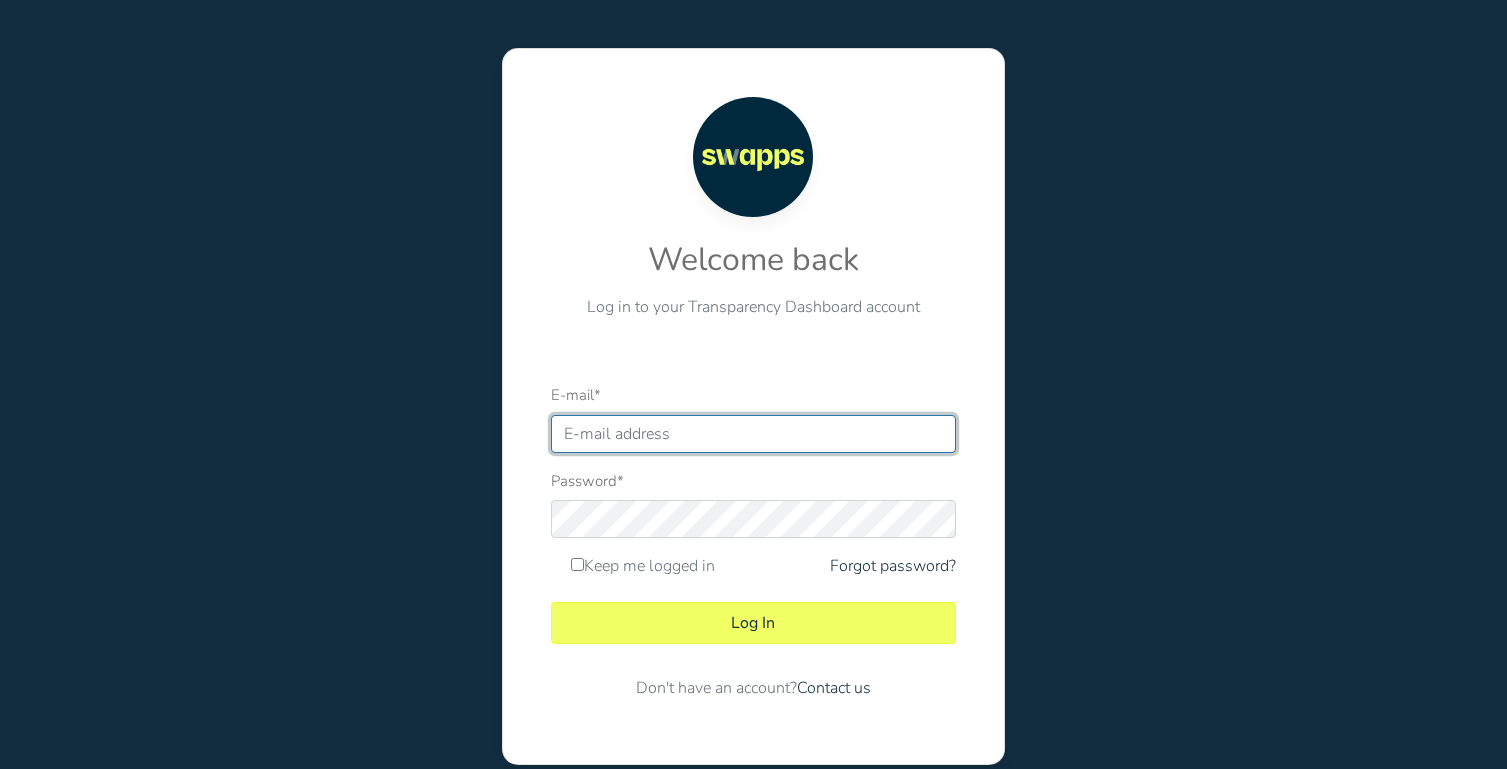 type on "andres@swapps.com" 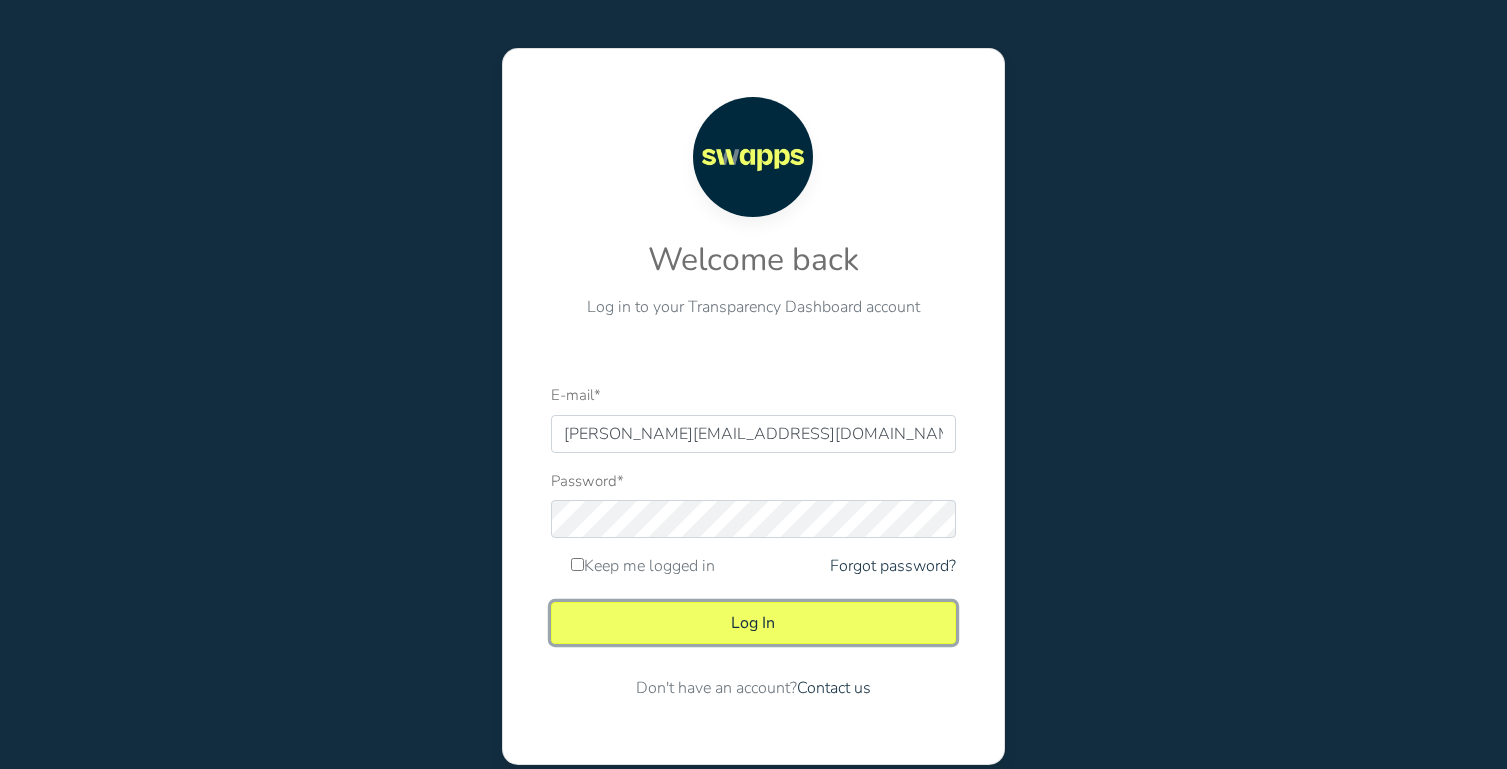 click on "Log In" at bounding box center [753, 623] 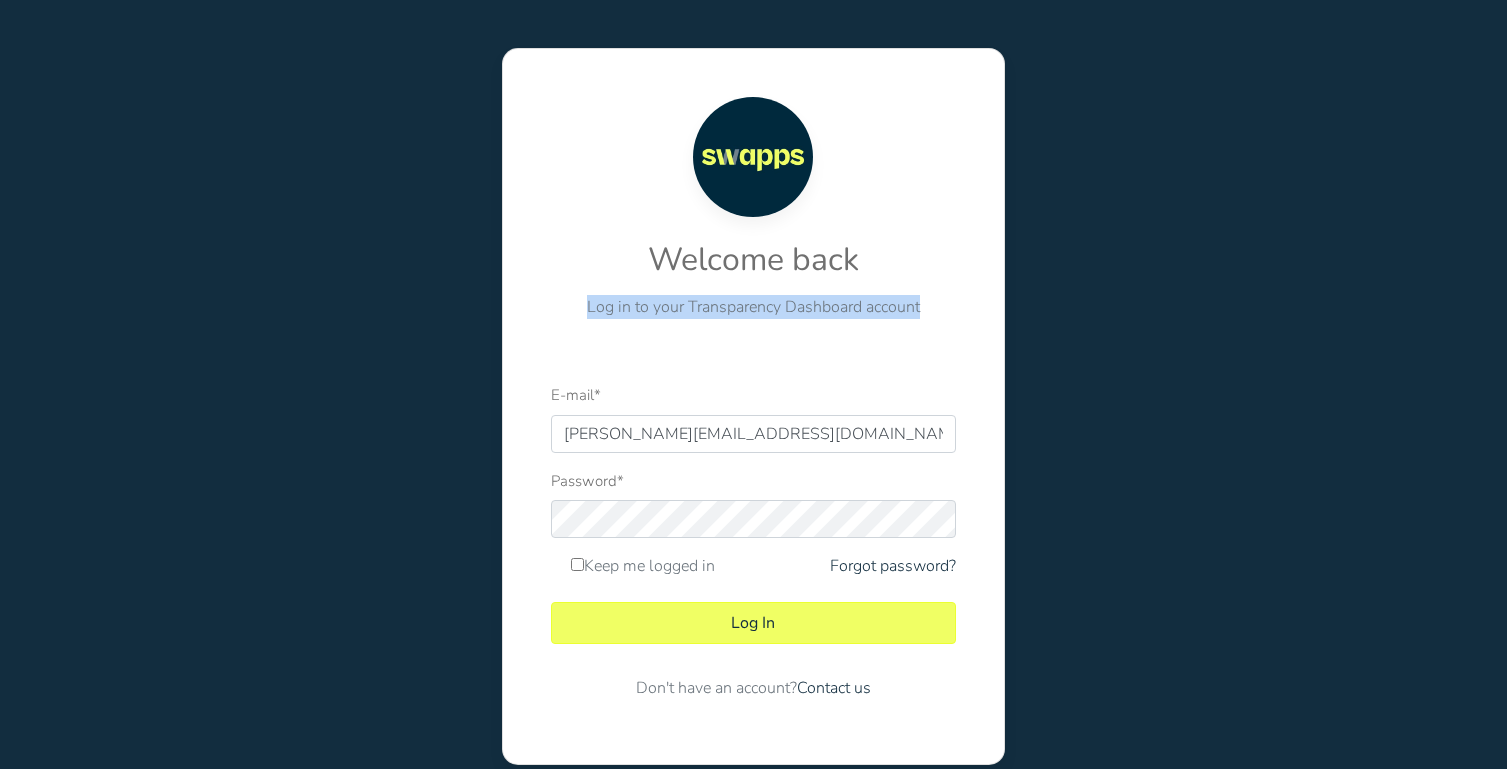 drag, startPoint x: 1503, startPoint y: 283, endPoint x: 1253, endPoint y: 323, distance: 253.17978 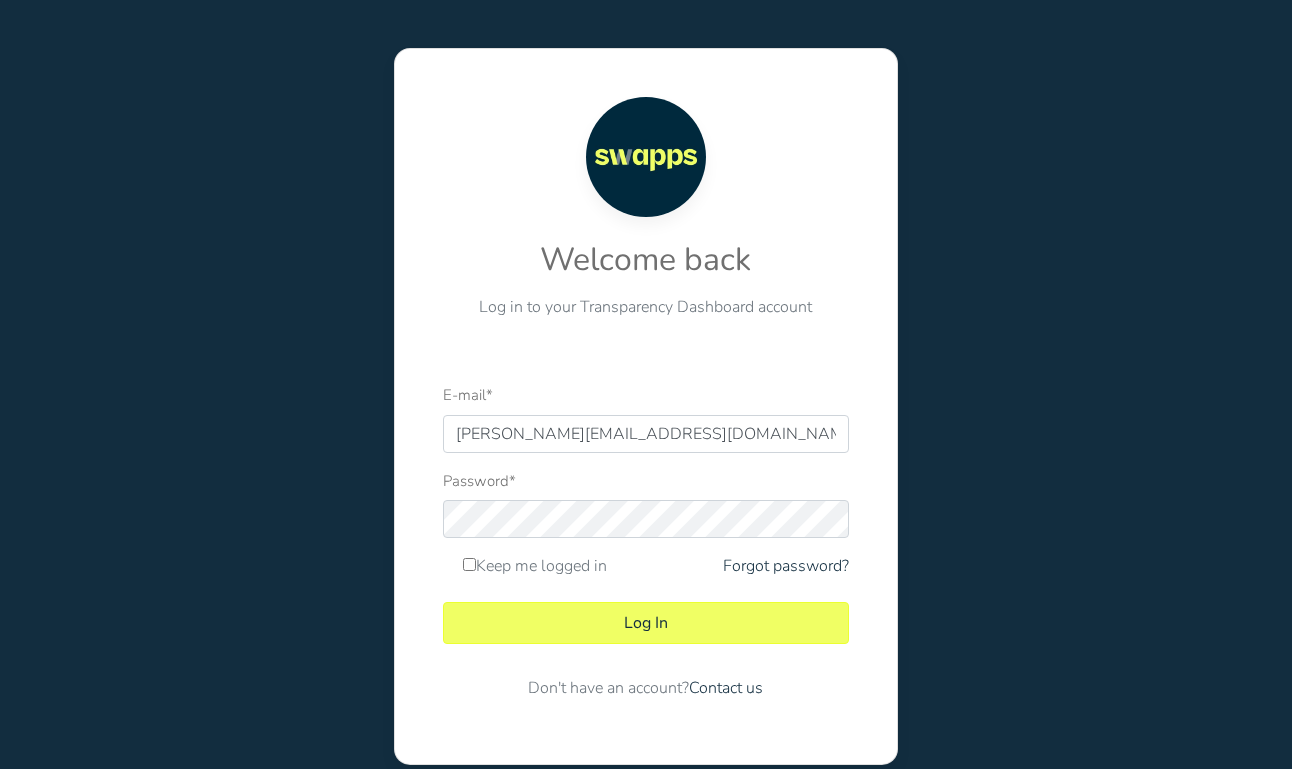 click on "Welcome back
Log in to your Transparency Dashboard account
E-mail *
andres@swapps.com
Password *" at bounding box center (646, 406) 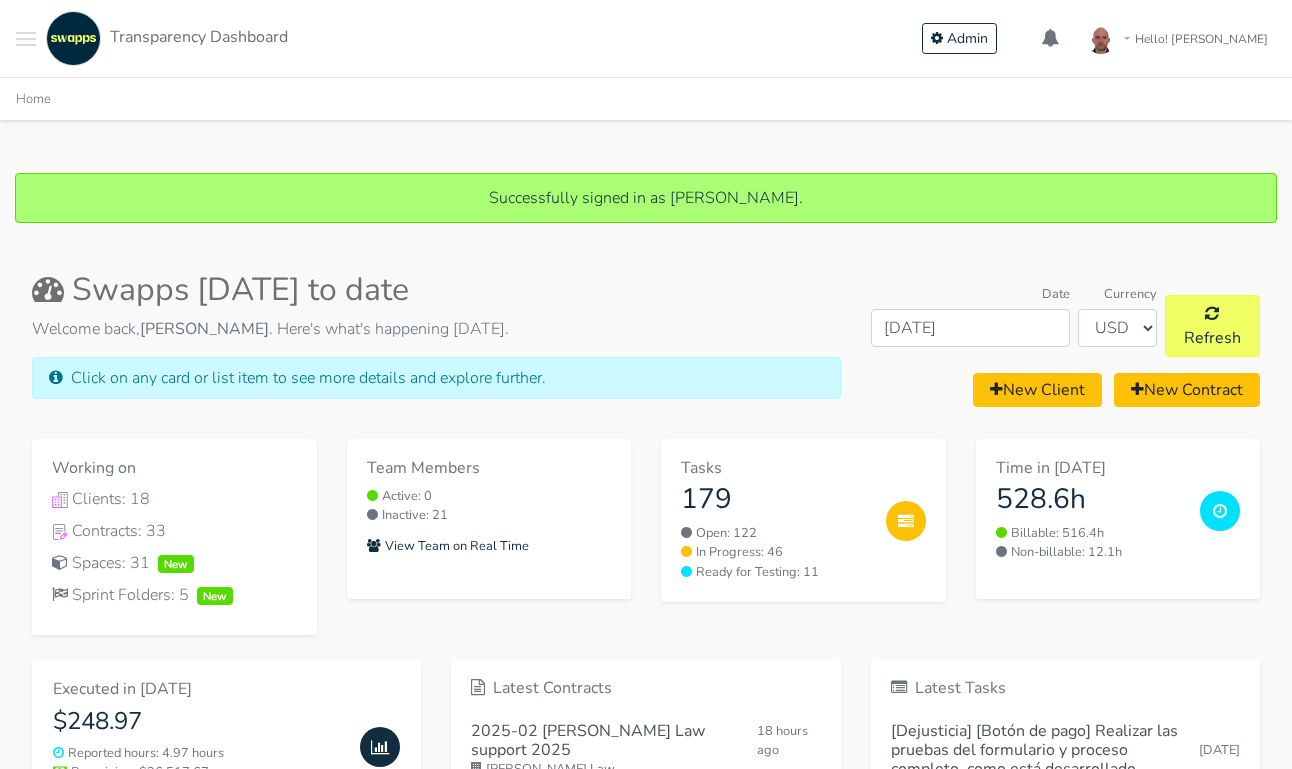 scroll, scrollTop: 0, scrollLeft: 0, axis: both 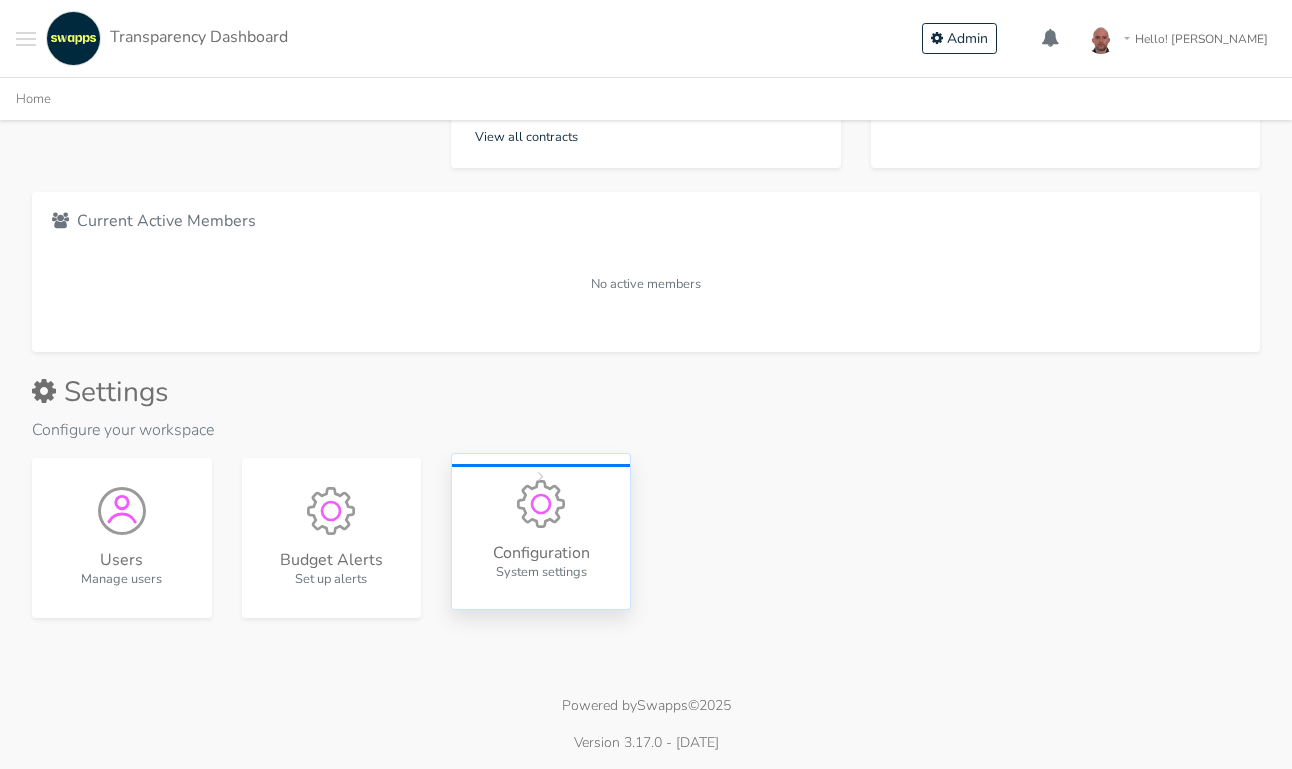 click on "Configuration
System settings" at bounding box center (541, 531) 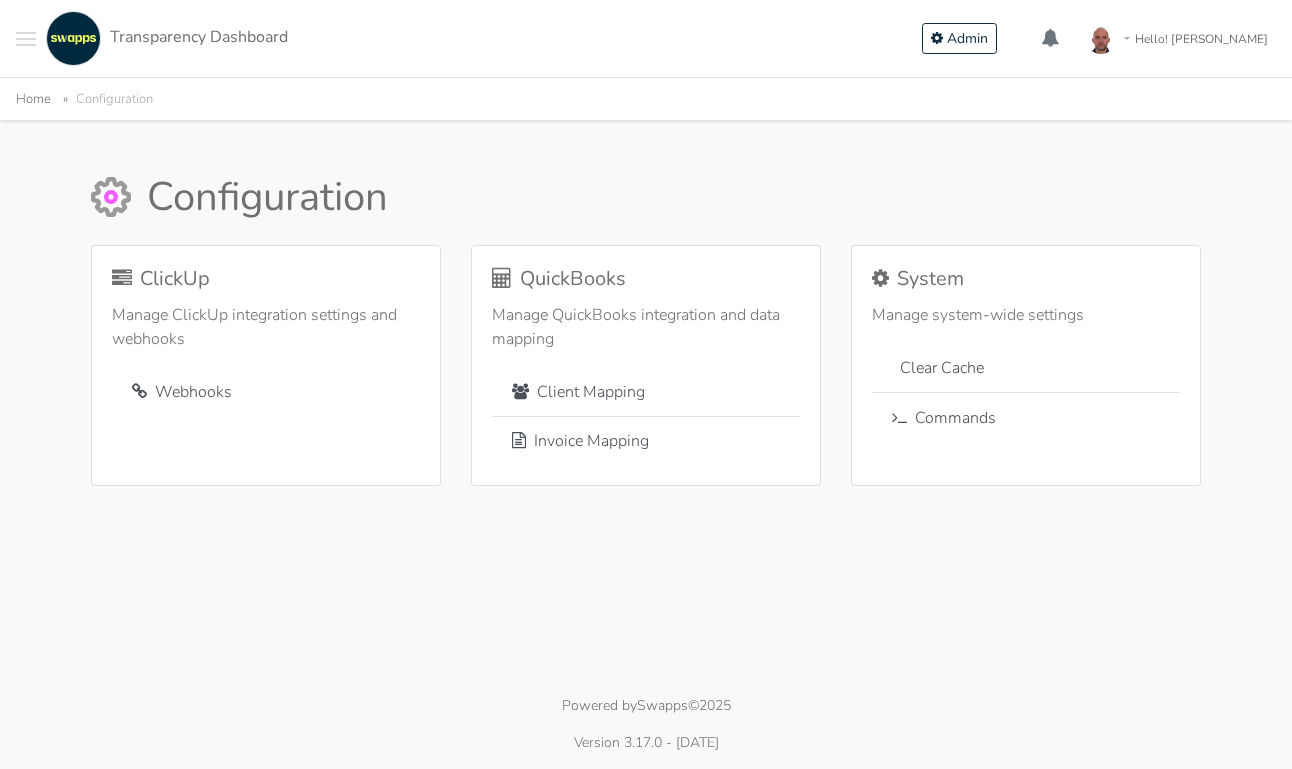 scroll, scrollTop: 0, scrollLeft: 0, axis: both 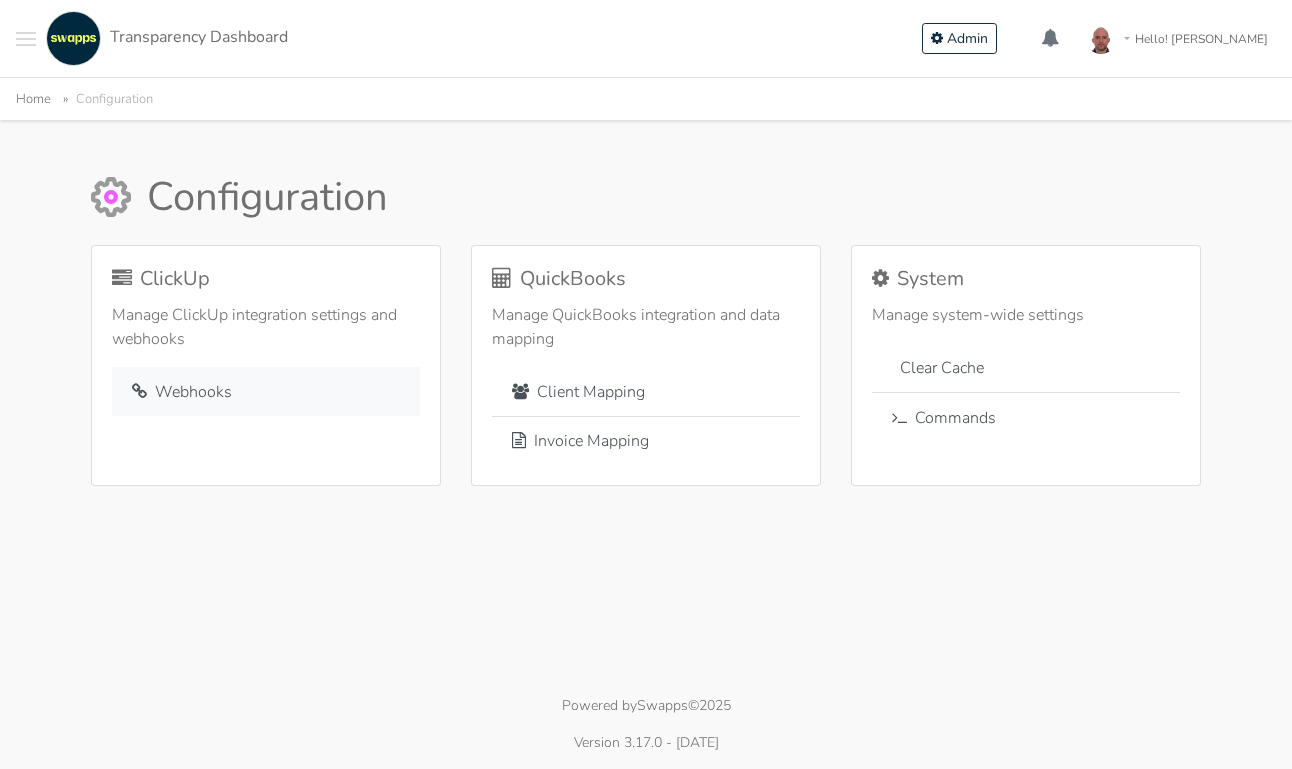 click on "Webhooks" at bounding box center (266, 391) 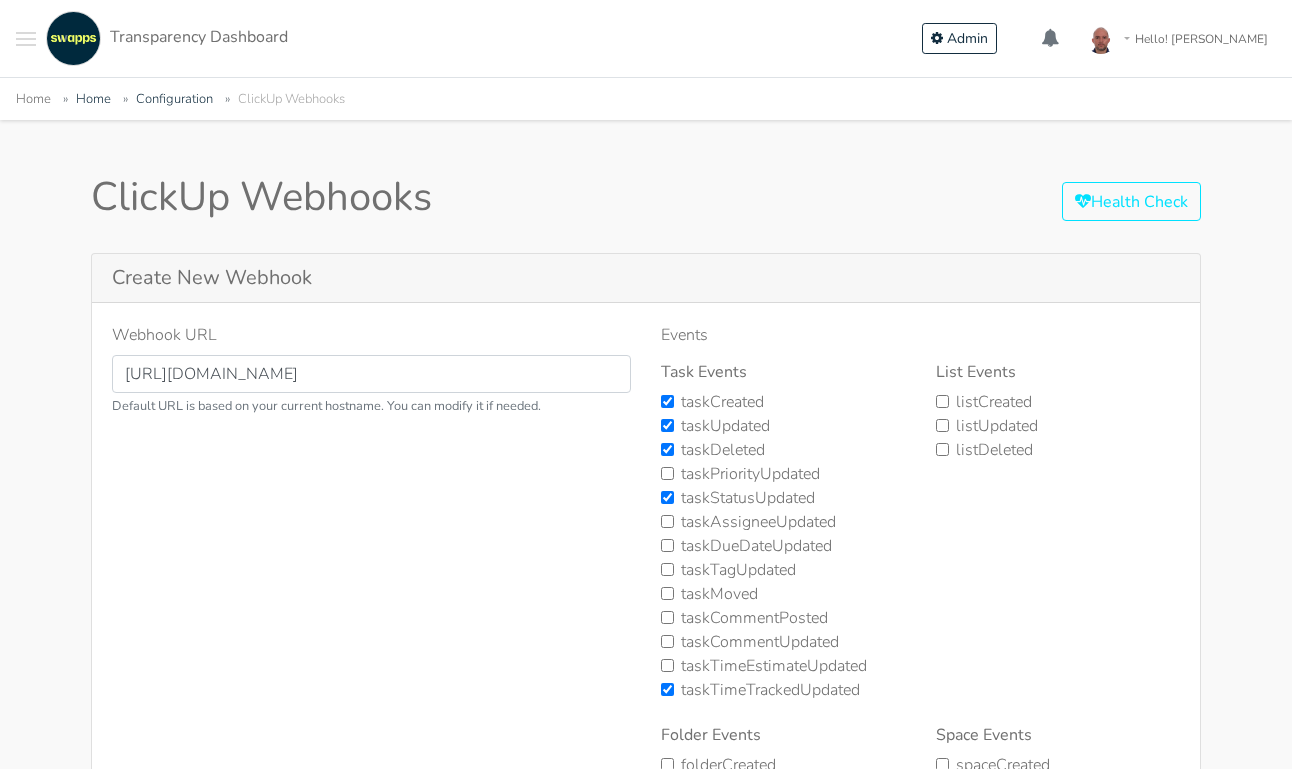 scroll, scrollTop: 0, scrollLeft: 0, axis: both 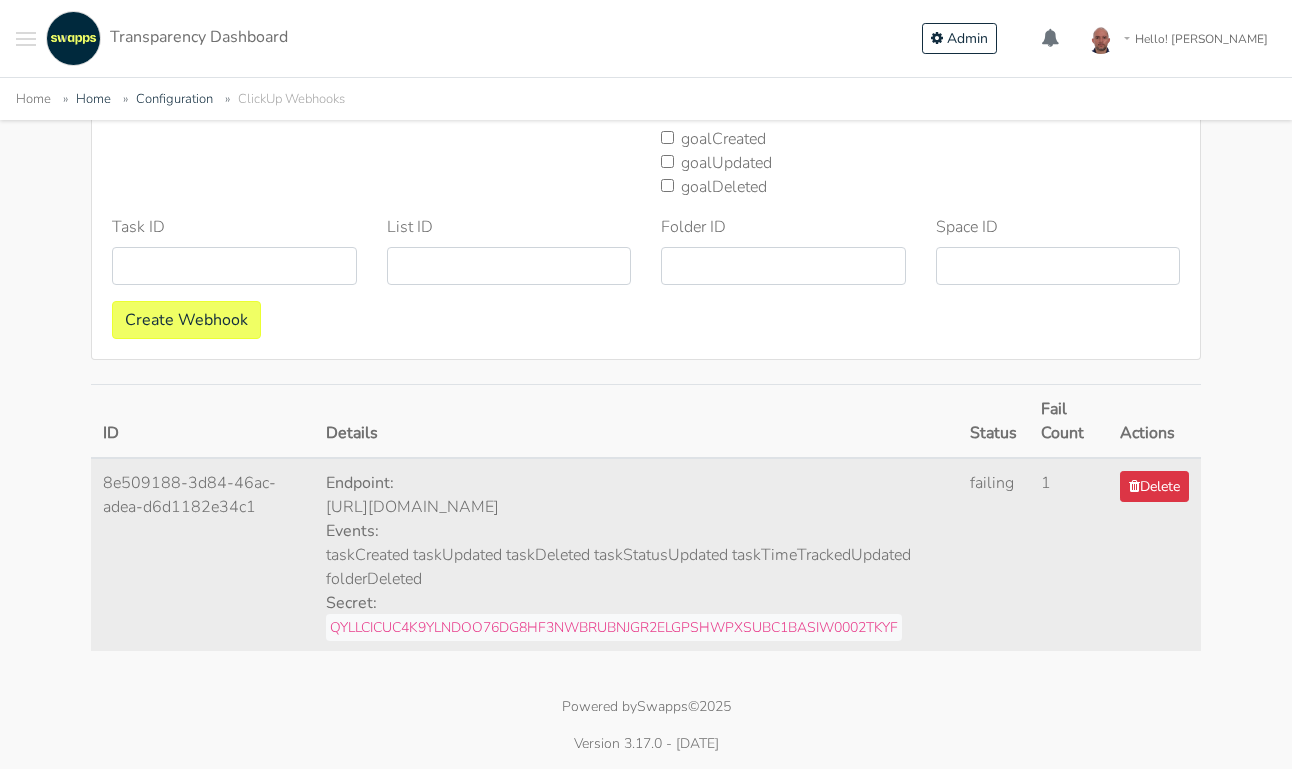 click on "Powered by  Swapps  ©2025" at bounding box center (646, 714) 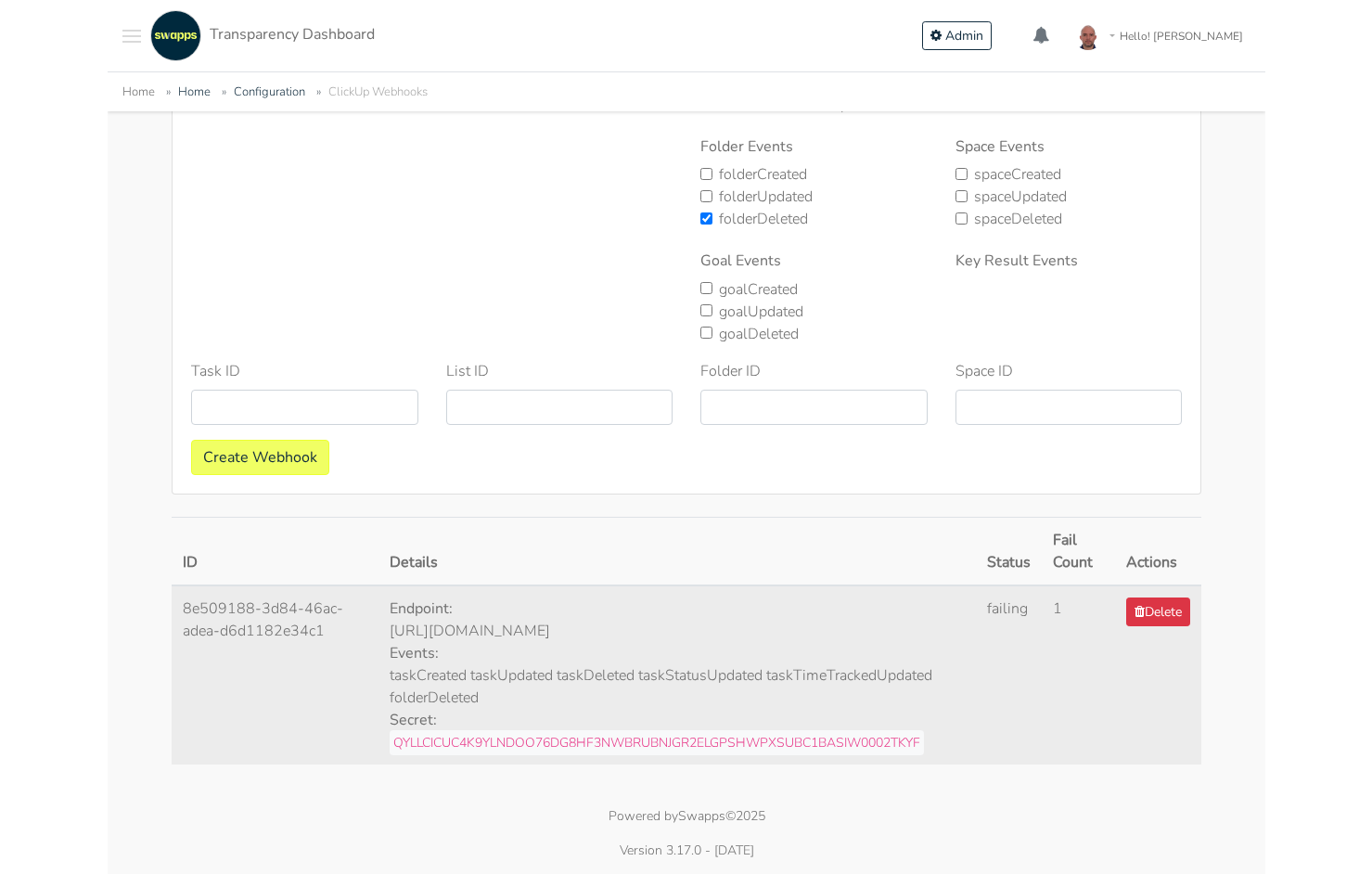scroll, scrollTop: 536, scrollLeft: 0, axis: vertical 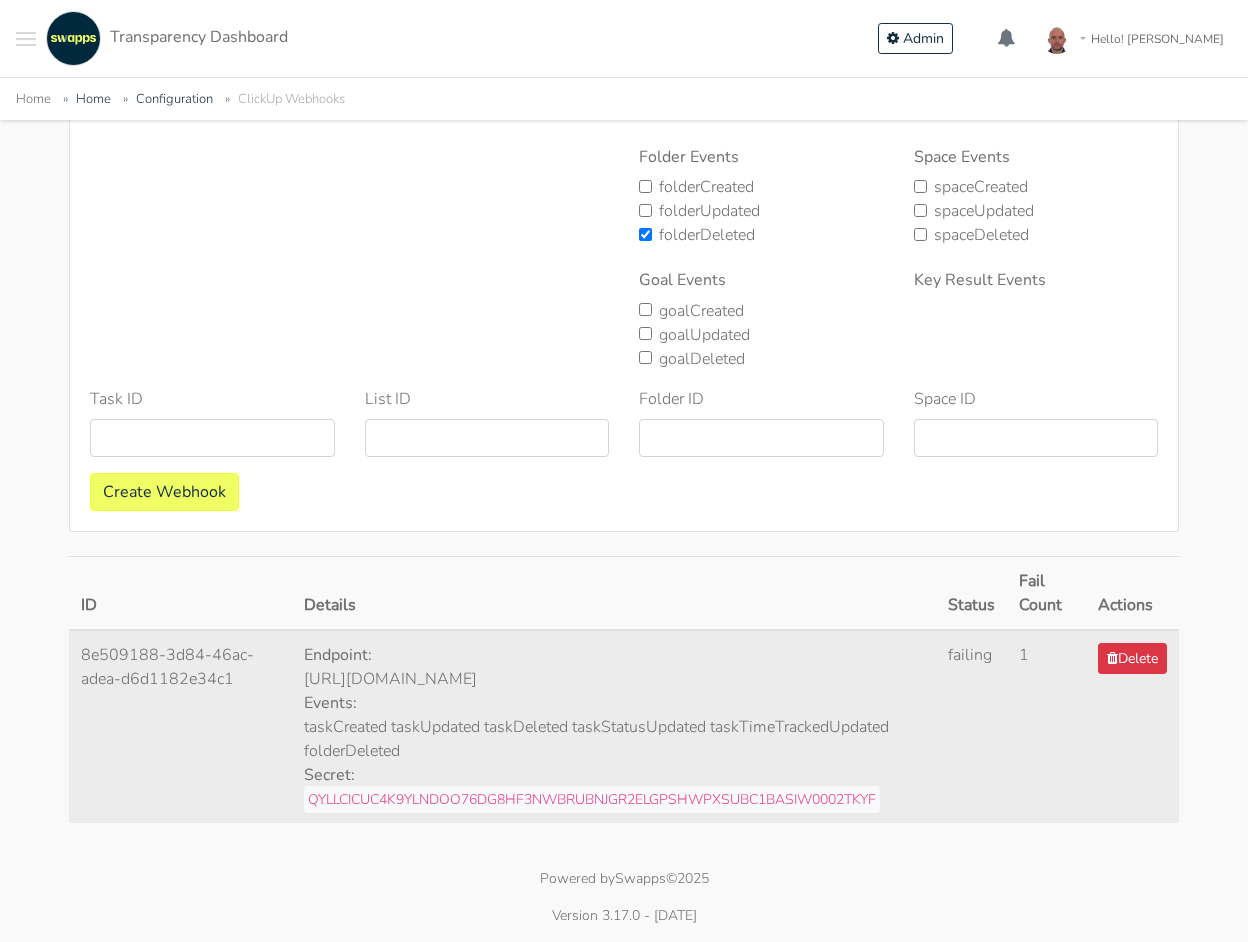 click on "ClickUp Webhooks
Health Check
Create New Webhook
Webhook URL
https://app.swapps.com
Default URL is based on your current hostname. You can modify it if needed.
Events
Task Events
taskCreated" at bounding box center (624, 217) 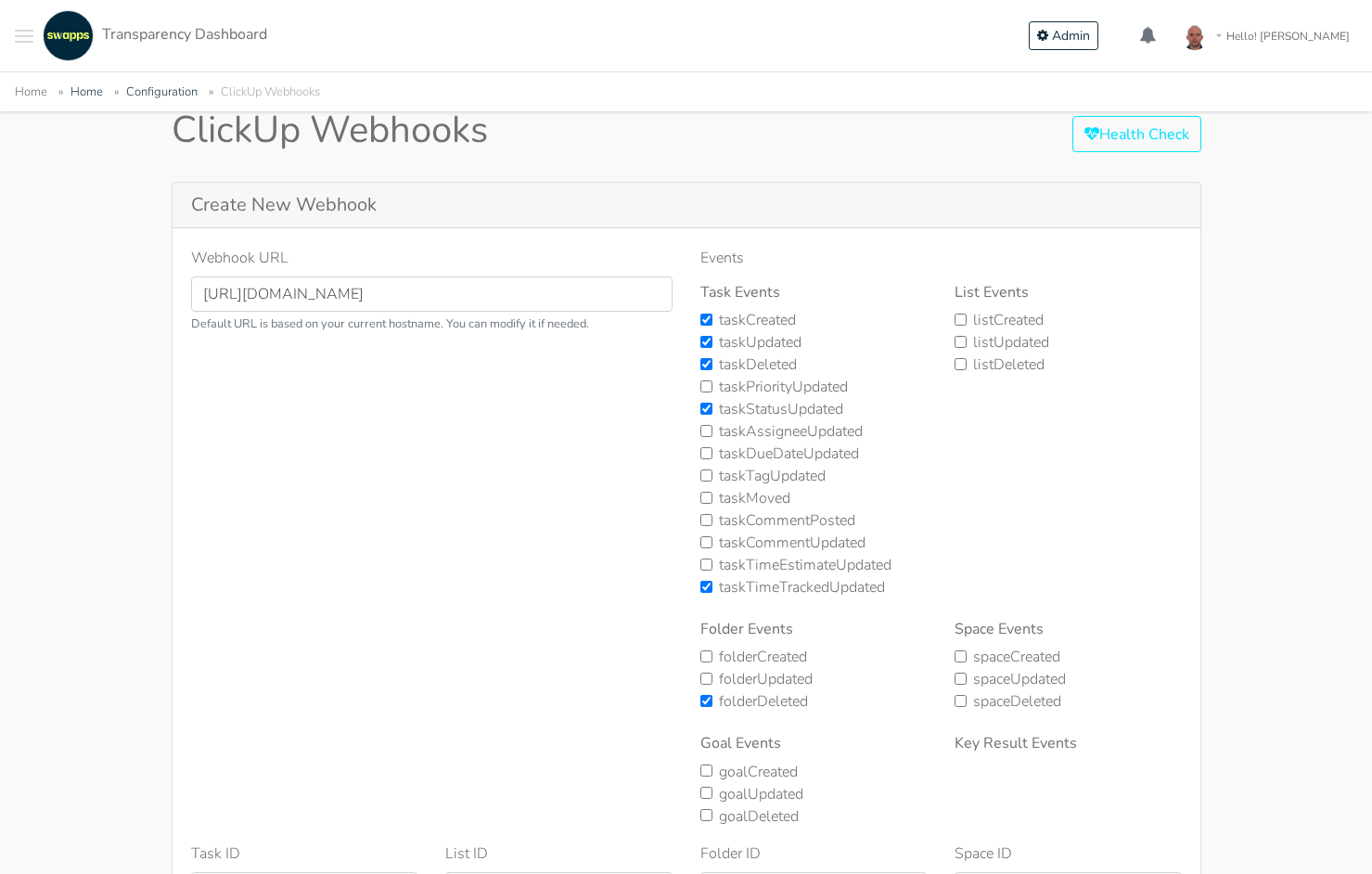 scroll, scrollTop: 0, scrollLeft: 0, axis: both 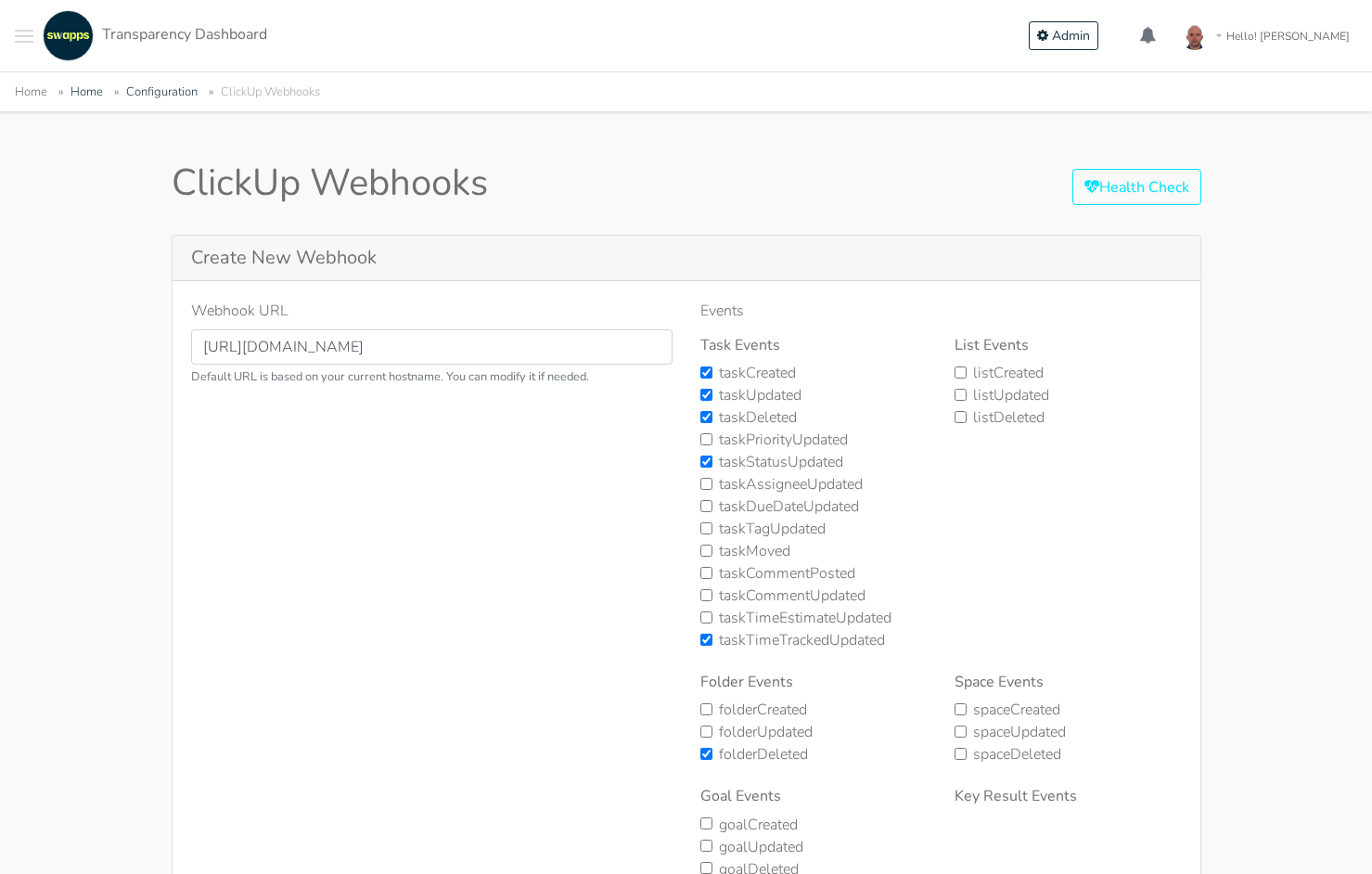 click at bounding box center (24, 35) 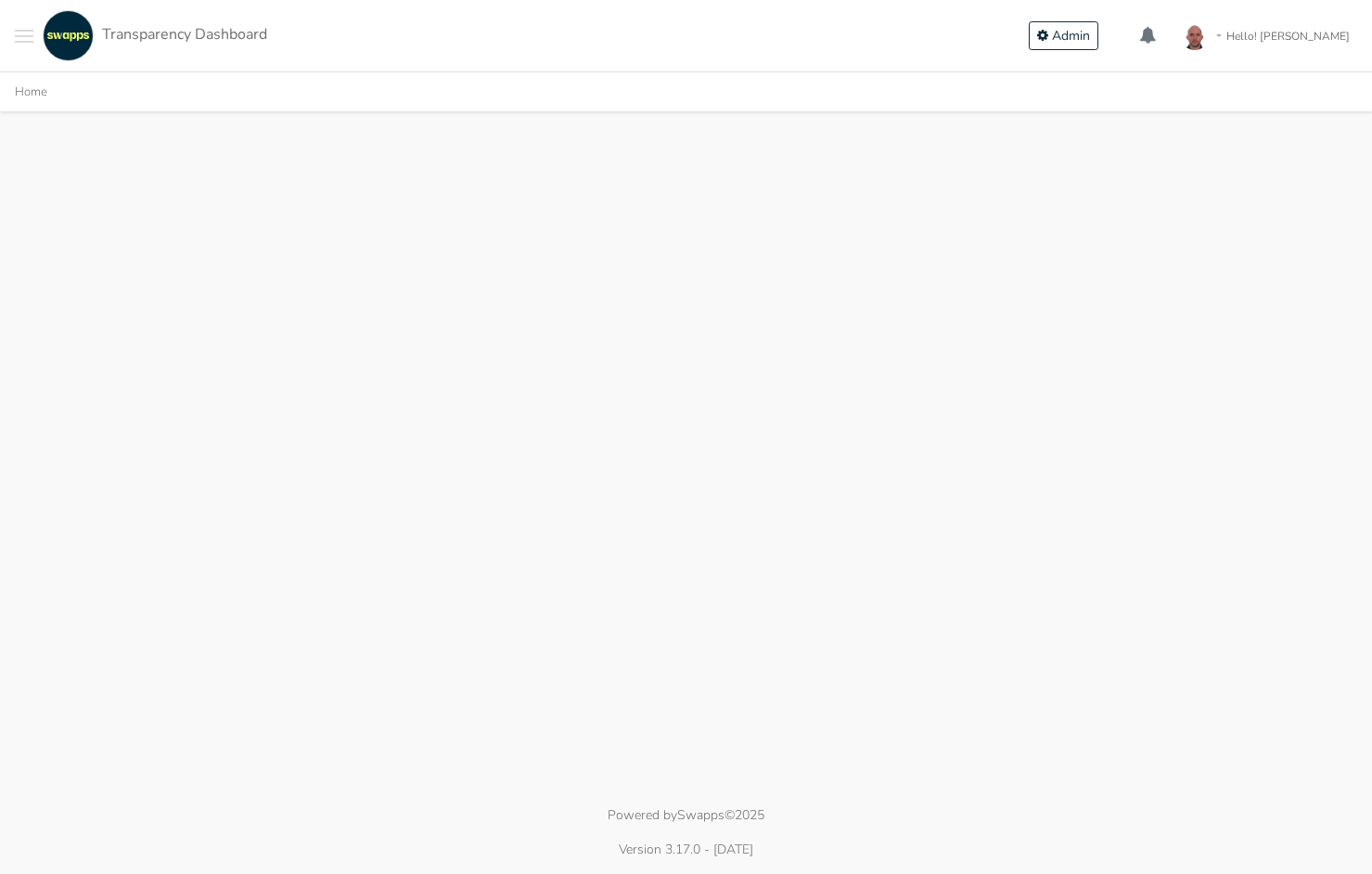 scroll, scrollTop: 0, scrollLeft: 0, axis: both 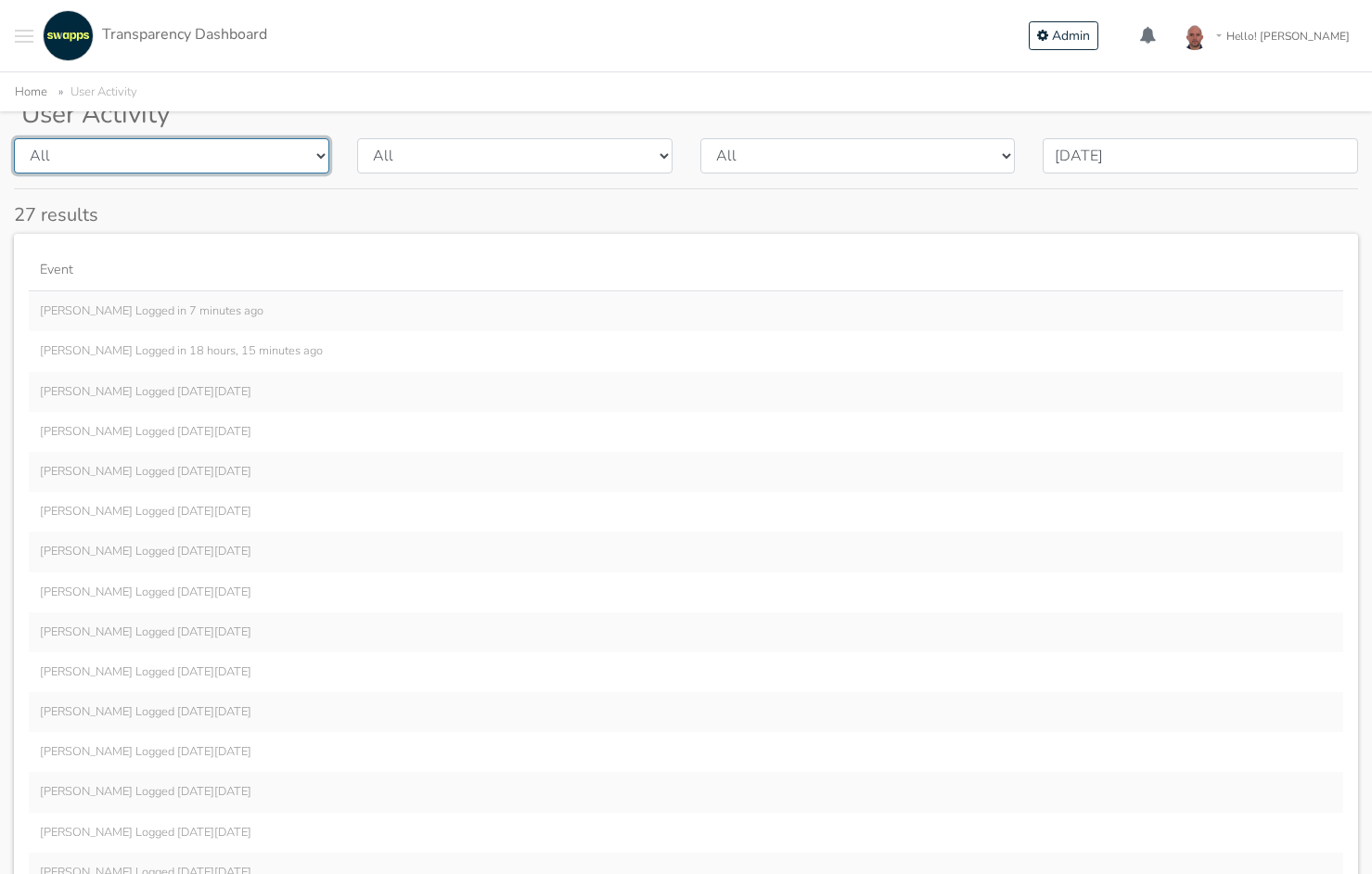 click on "All
Juan Camilo Vasquez
Andres Gonzalez
Angie Becerra
Soluciones Cientificas
Rob Giguere
Julian Quintero
Oscar Vasquez
Pepe González
Wayne Wilson
Giselly Carrera
Raquel Lombana
Sebastián Gardeazabal
Kurt Rakouskas
Juan Pablo García
Andres Gonzalez
Deisy Upegui
Carson Bear
Giovanny Kotoriy
Mariana Escobar
Ruth Pedraza
PM Slack
Wintana Berhane
Facial Art Dental Forum
Alejandra
Rob Giguere
Erika Carrera
José Alveiro Carrera Diego G Charlotte" at bounding box center (172, 156) 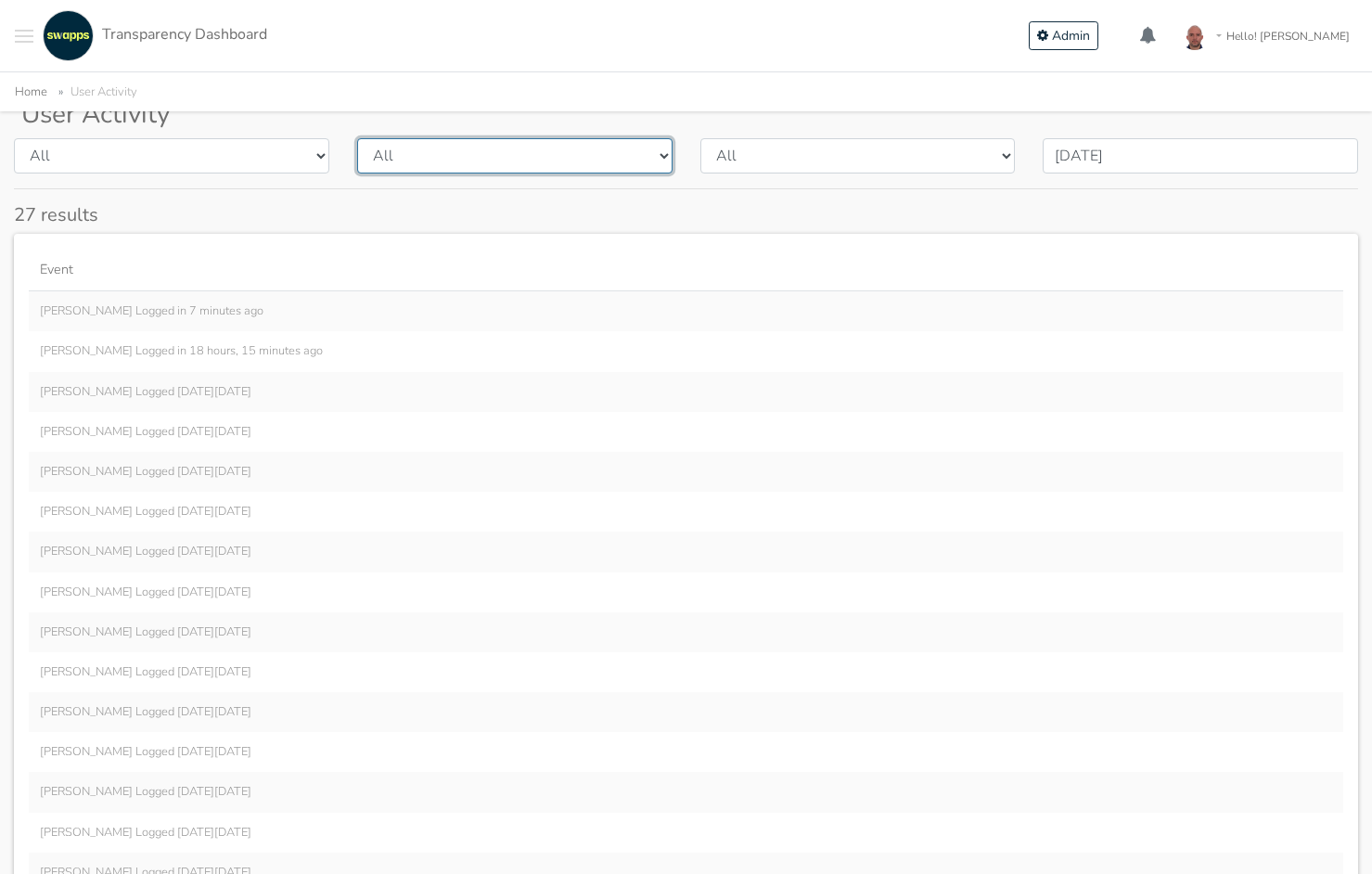 click on "All
Logged in
open company dashboard
open project list
open project dashboard
open report email" at bounding box center (515, 156) 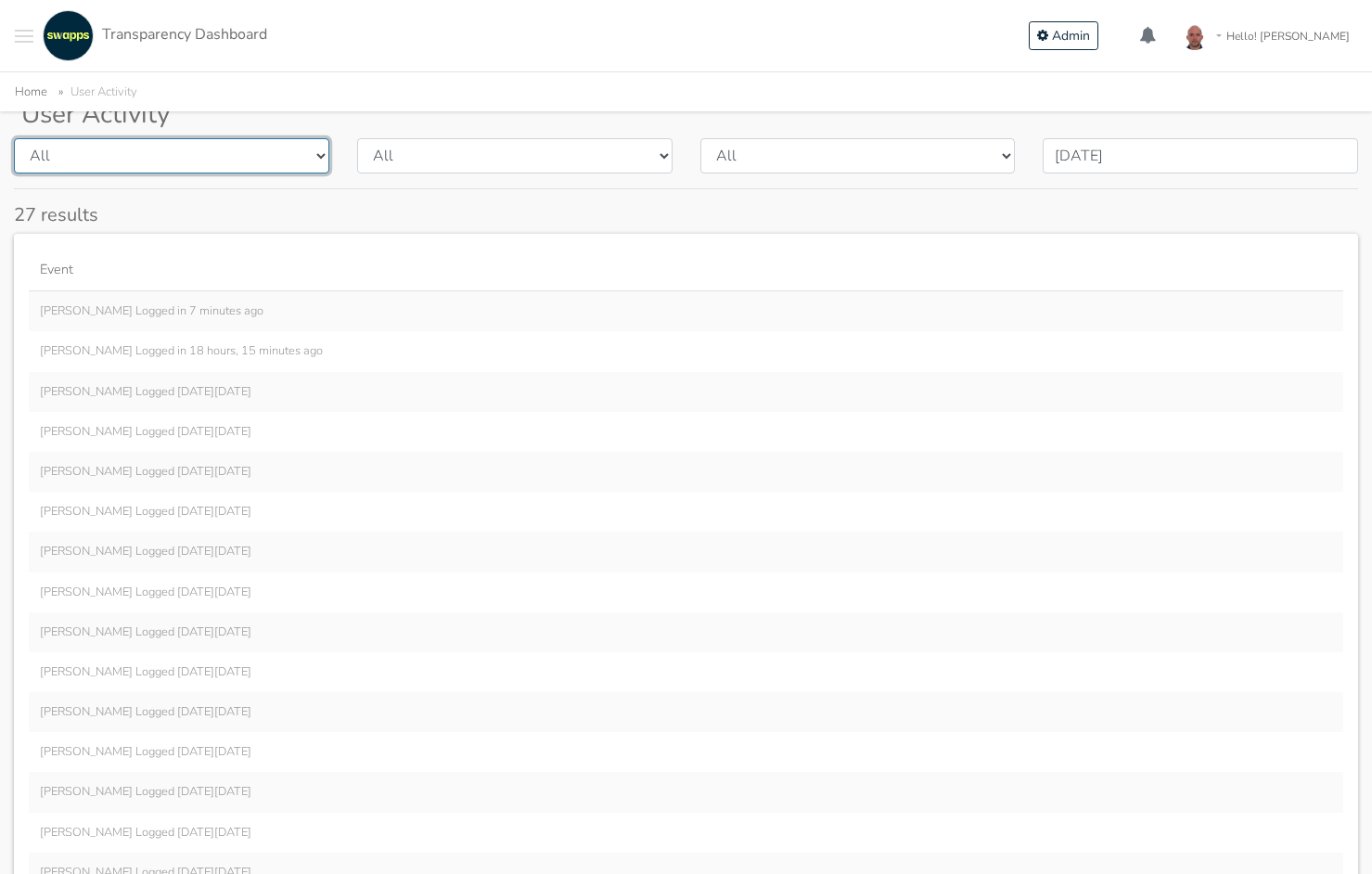 click on "All
Juan Camilo Vasquez
Andres Gonzalez
Angie Becerra
Soluciones Cientificas
Rob Giguere
Julian Quintero
Oscar Vasquez
Pepe González
Wayne Wilson
Giselly Carrera
Raquel Lombana
Sebastián Gardeazabal
Kurt Rakouskas
Juan Pablo García
Andres Gonzalez
Deisy Upegui
Carson Bear
Giovanny Kotoriy
Mariana Escobar
Ruth Pedraza
PM Slack
Wintana Berhane
Facial Art Dental Forum
Alejandra
Rob Giguere
Erika Carrera
José Alveiro Carrera Diego G Charlotte" at bounding box center [172, 156] 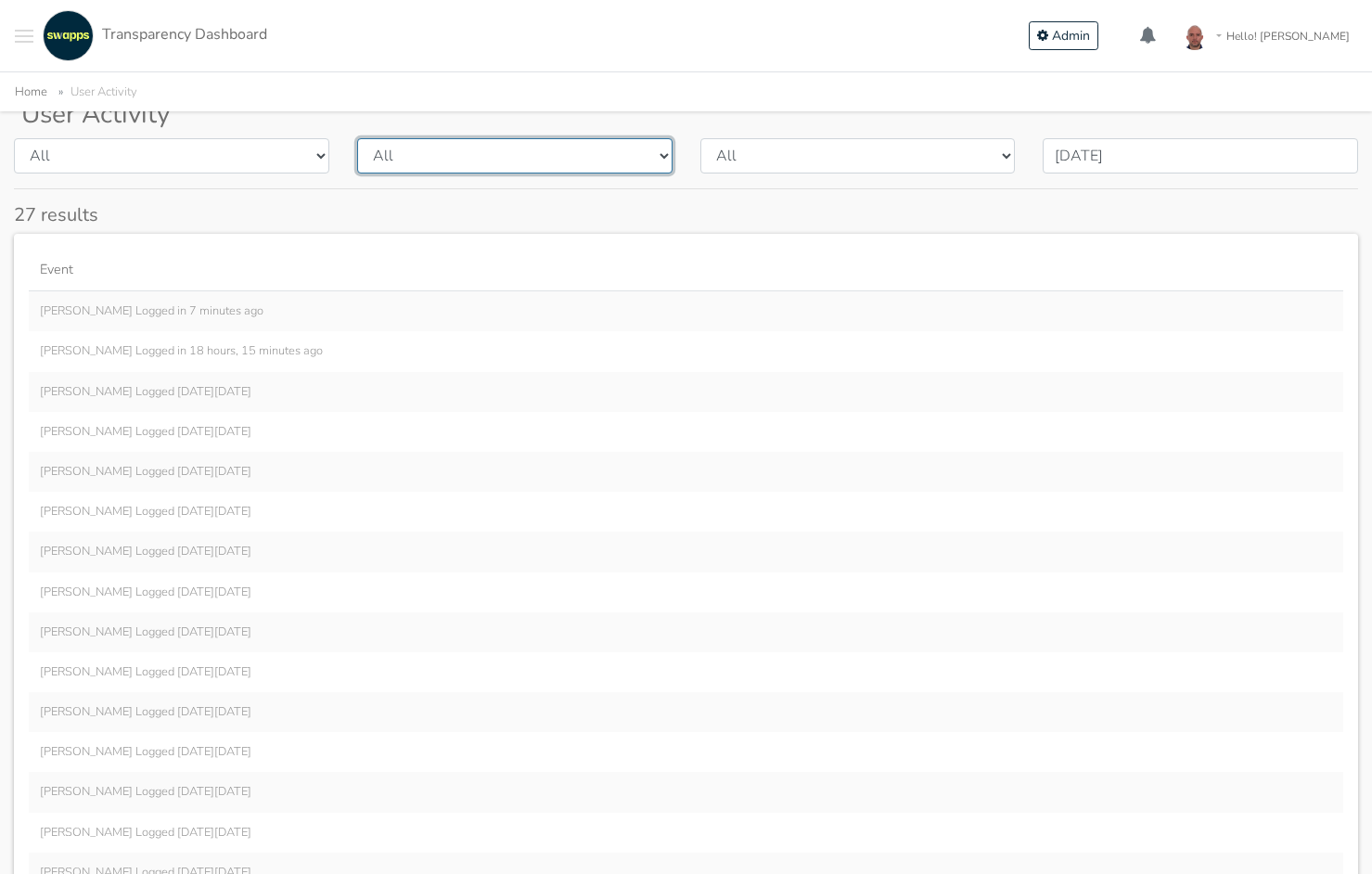 click on "All
Logged in
open company dashboard
open project list
open project dashboard
open report email" at bounding box center [515, 156] 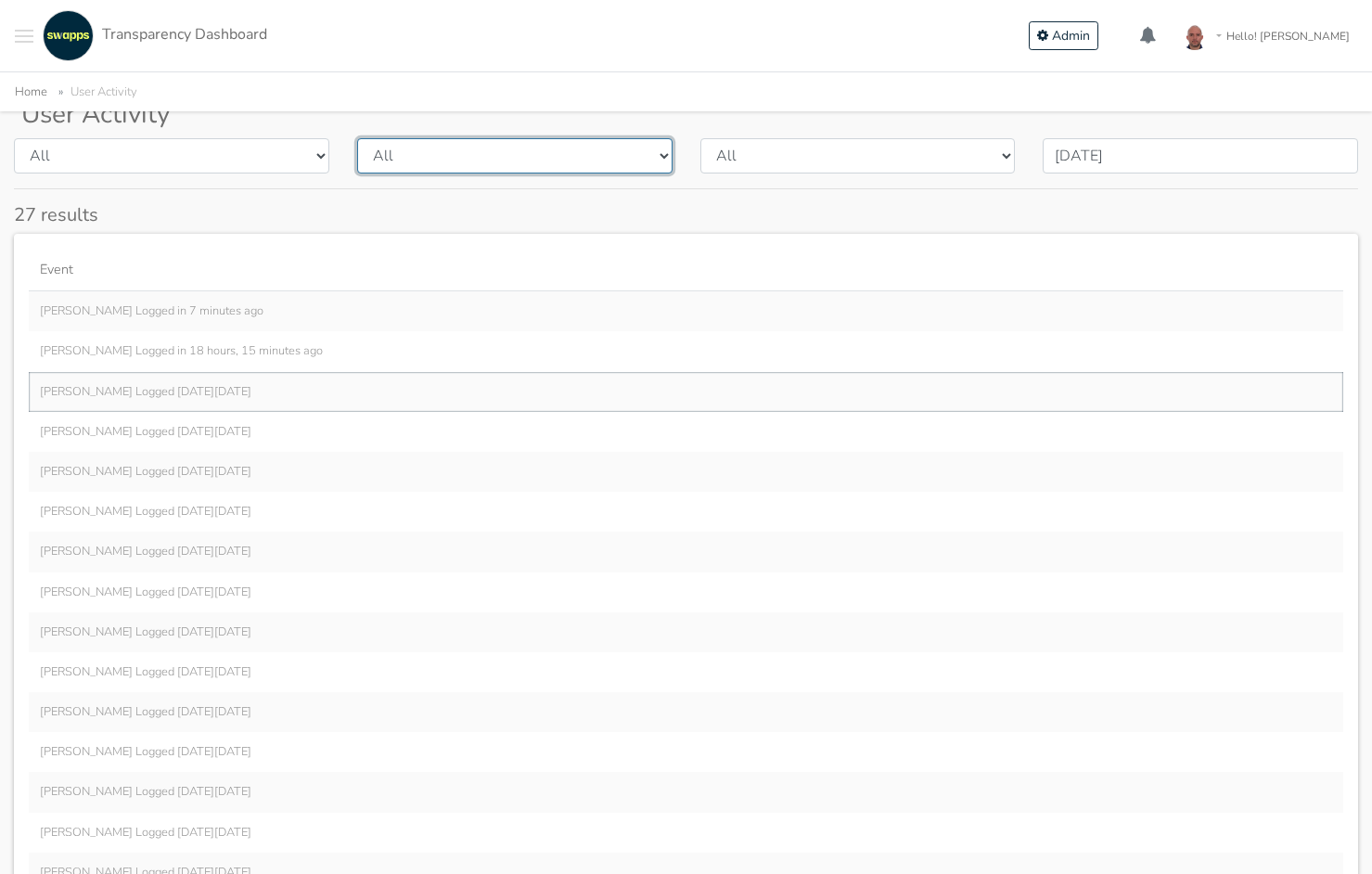 scroll, scrollTop: 0, scrollLeft: 0, axis: both 